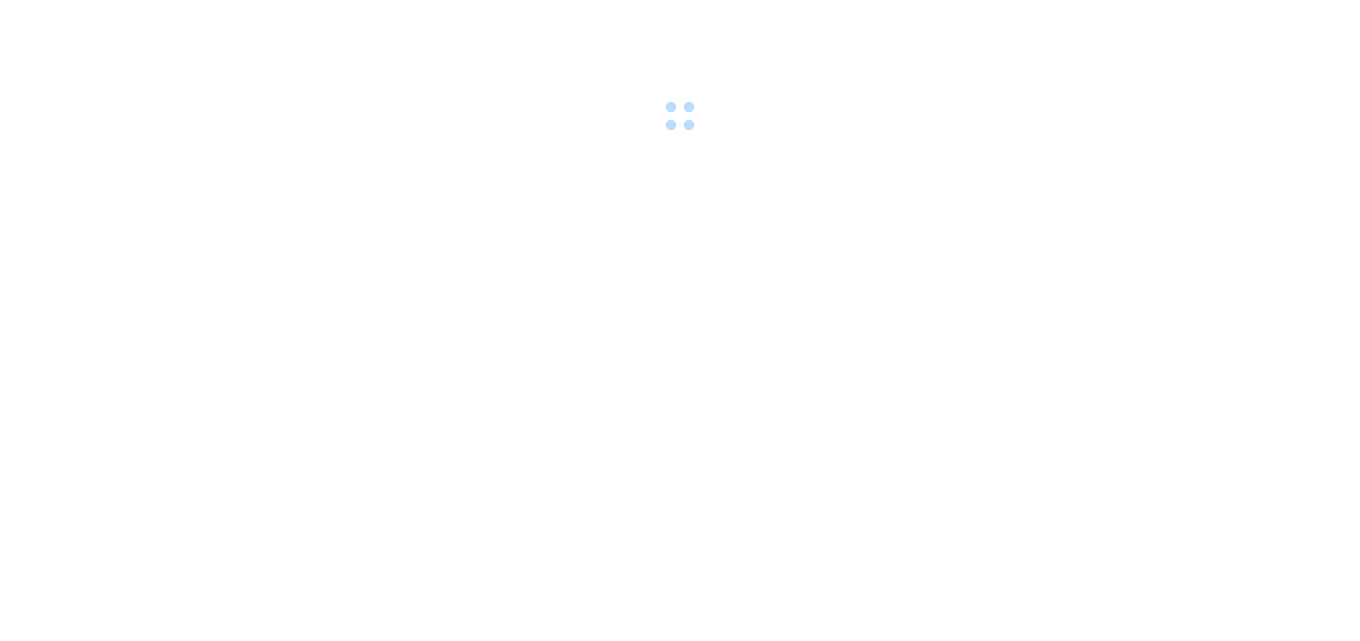 scroll, scrollTop: 0, scrollLeft: 0, axis: both 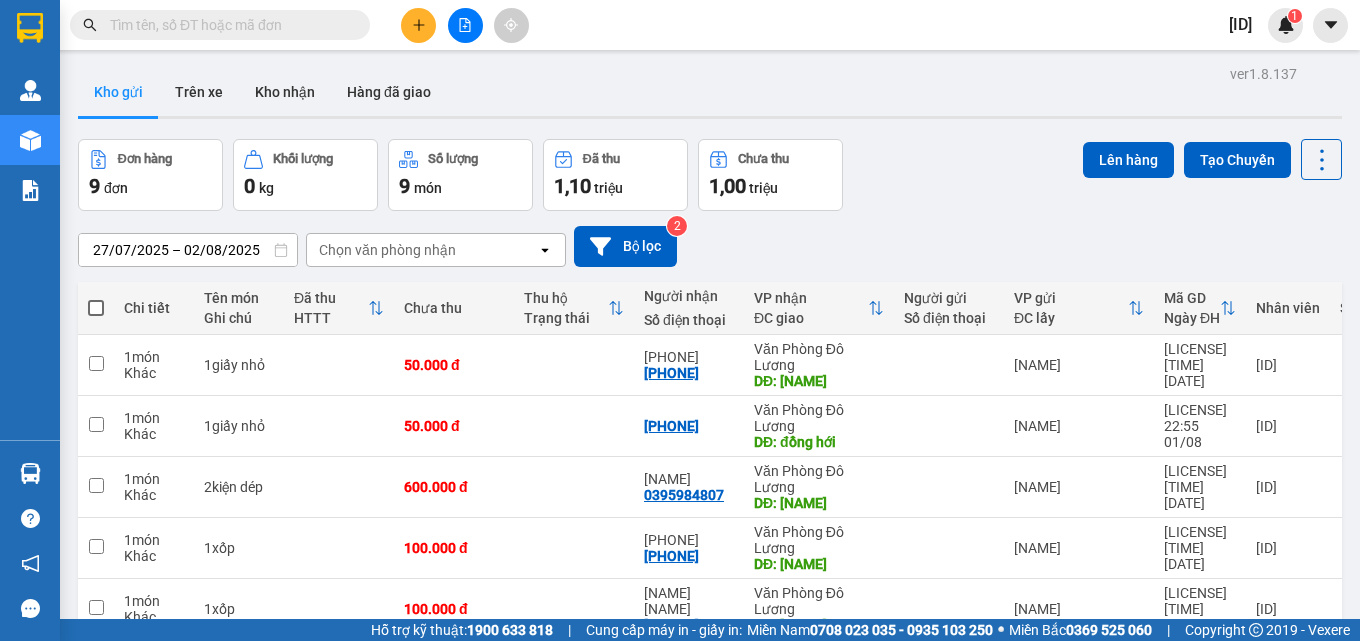 click at bounding box center (96, 308) 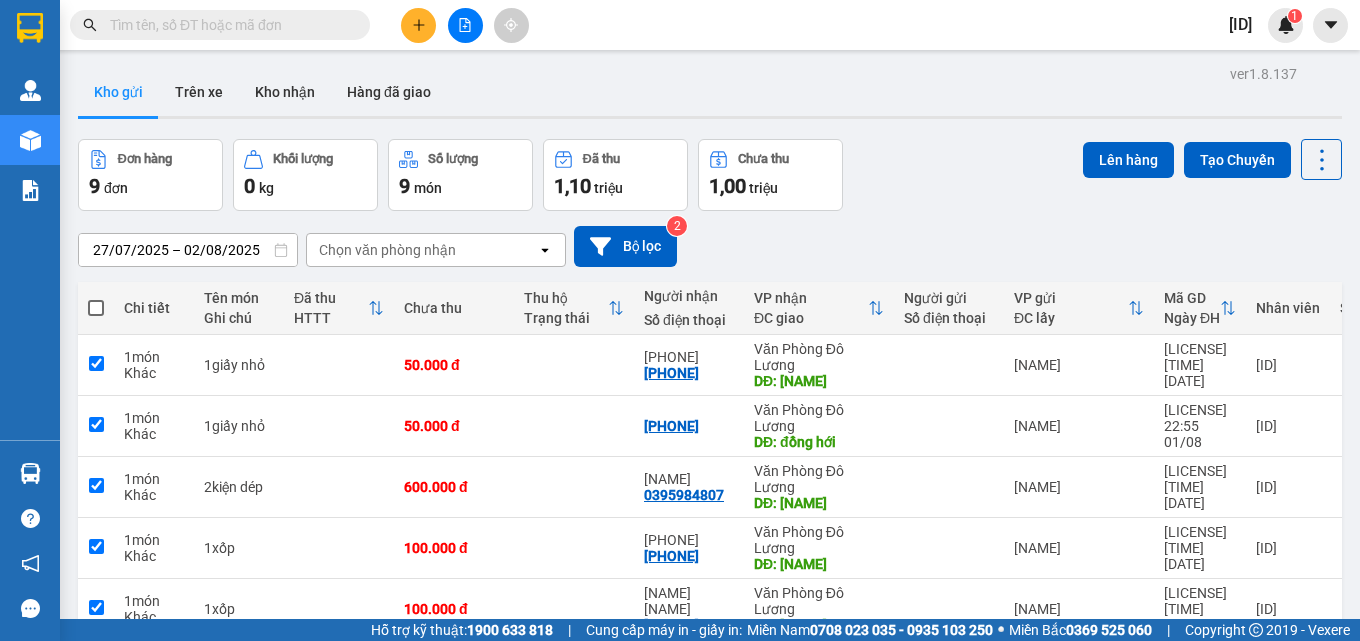 checkbox on "true" 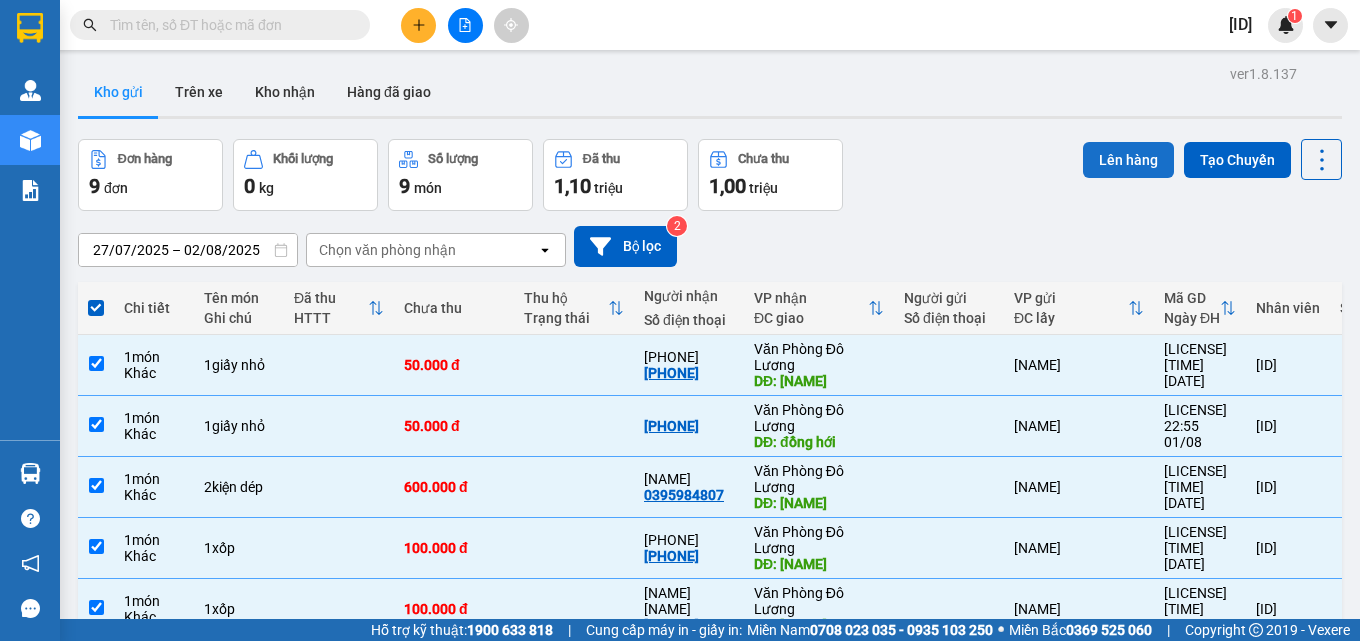 click on "Lên hàng" at bounding box center (1128, 160) 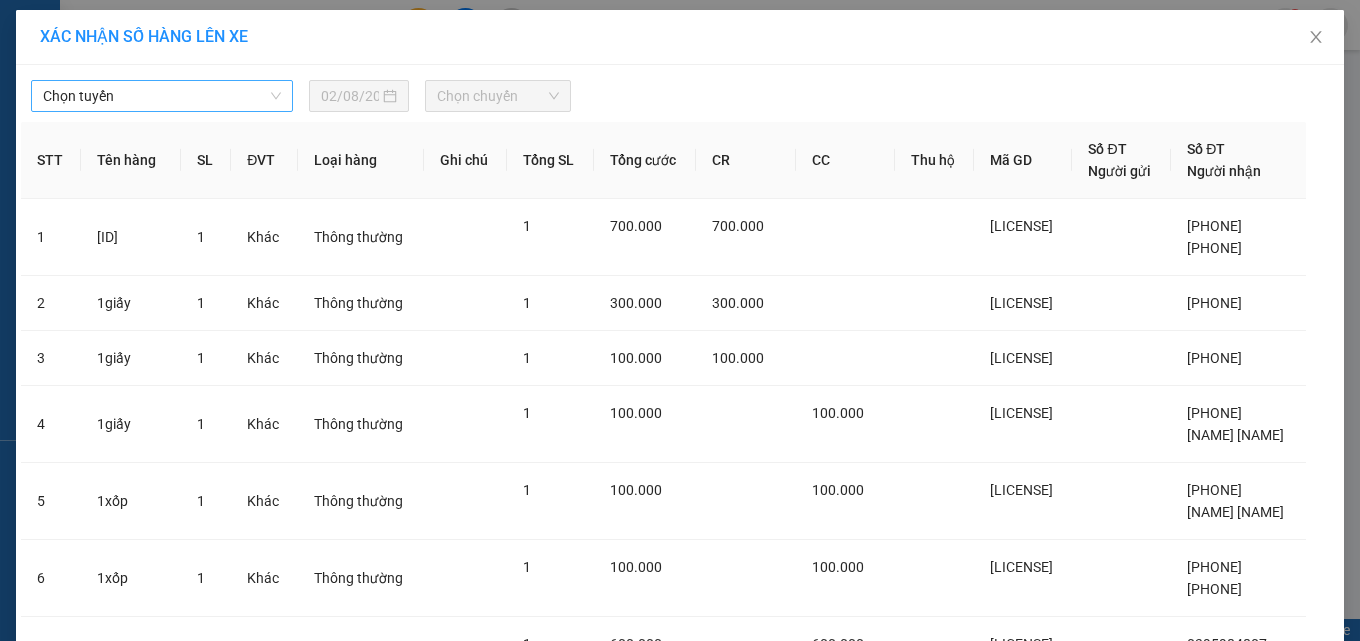 click on "Chọn tuyến" at bounding box center (162, 96) 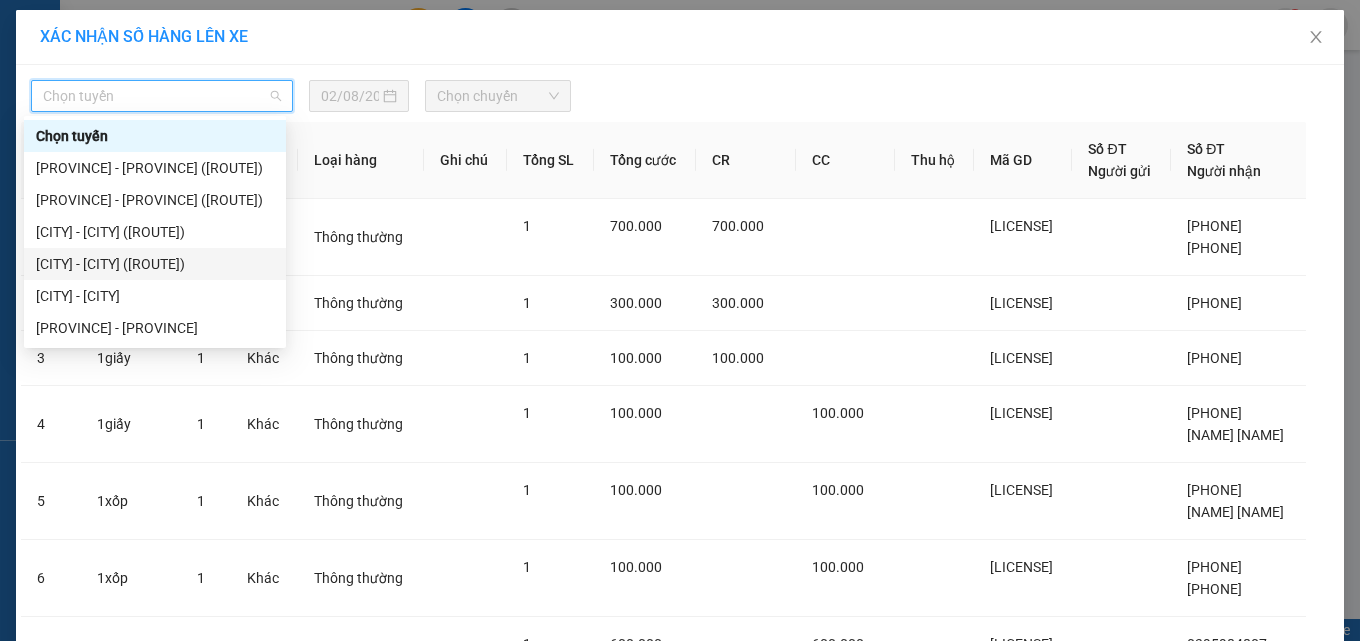 drag, startPoint x: 141, startPoint y: 267, endPoint x: 228, endPoint y: 181, distance: 122.33152 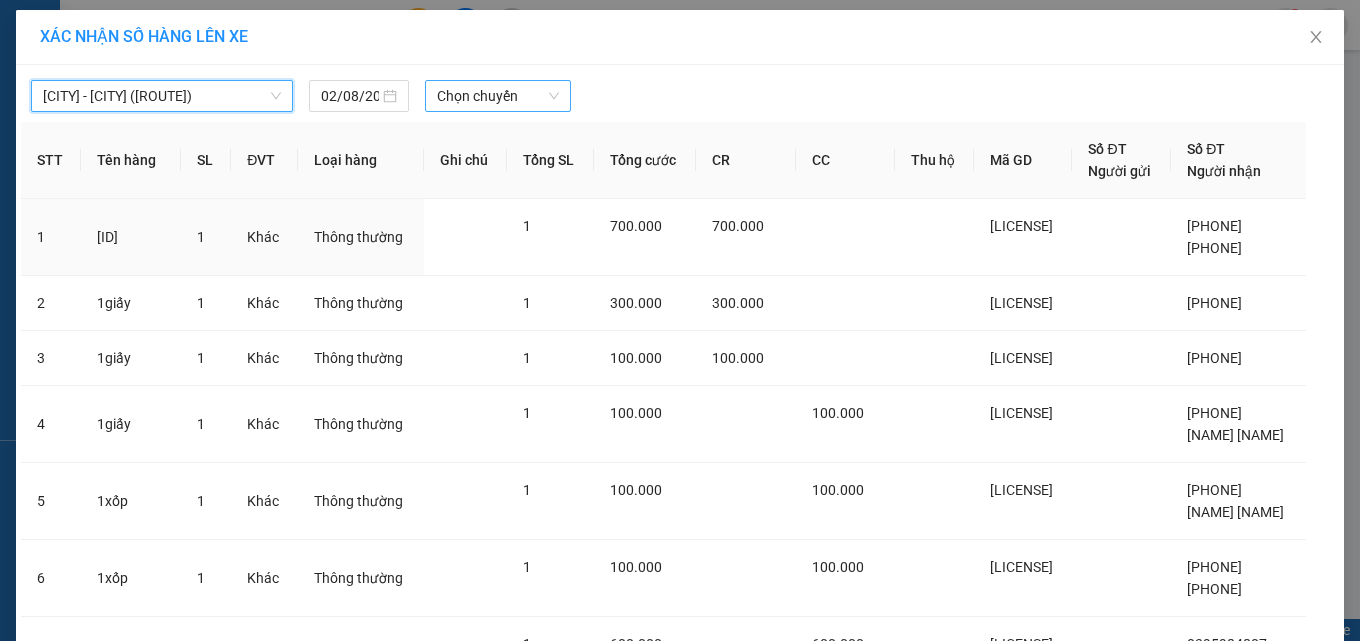 click on "Chọn chuyến" at bounding box center (498, 96) 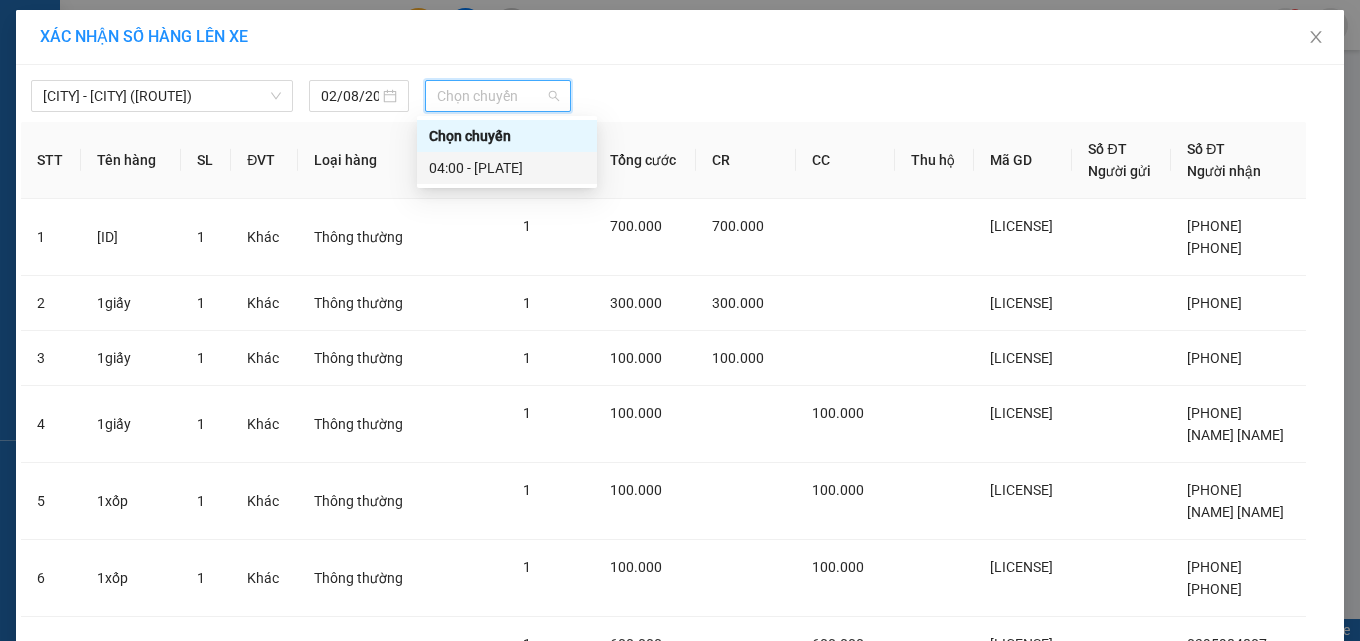 click on "04:00     - 37B-019.45" at bounding box center (507, 168) 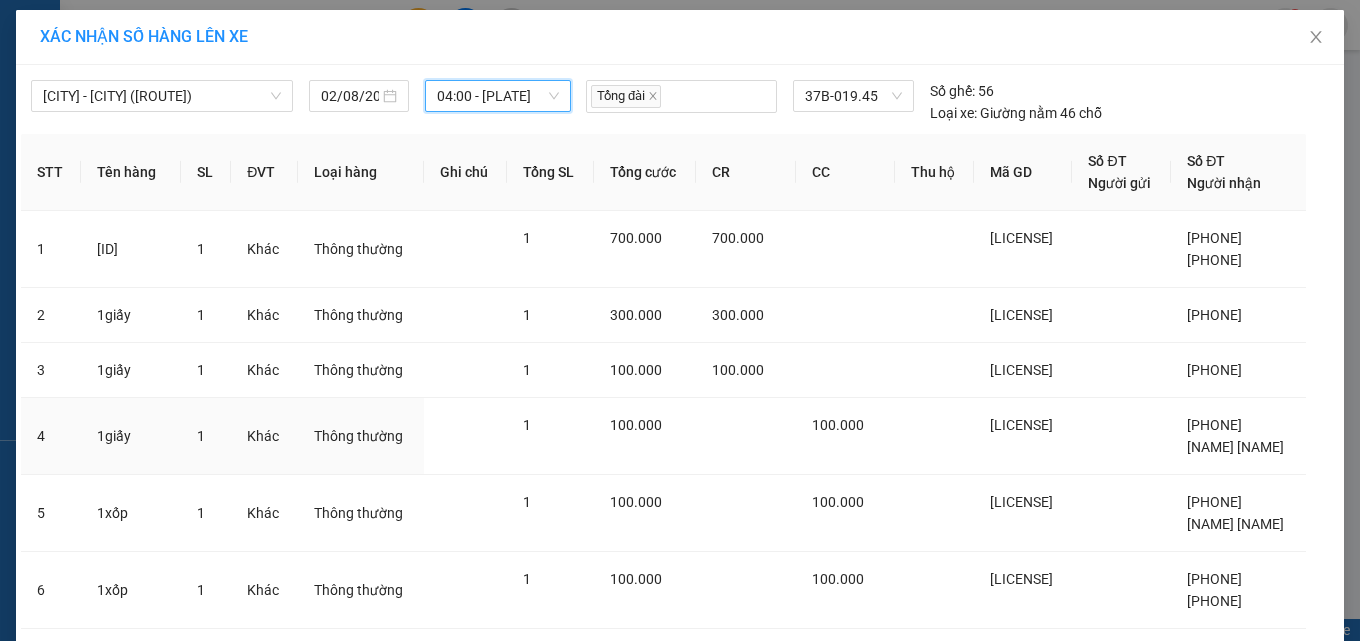 scroll, scrollTop: 343, scrollLeft: 0, axis: vertical 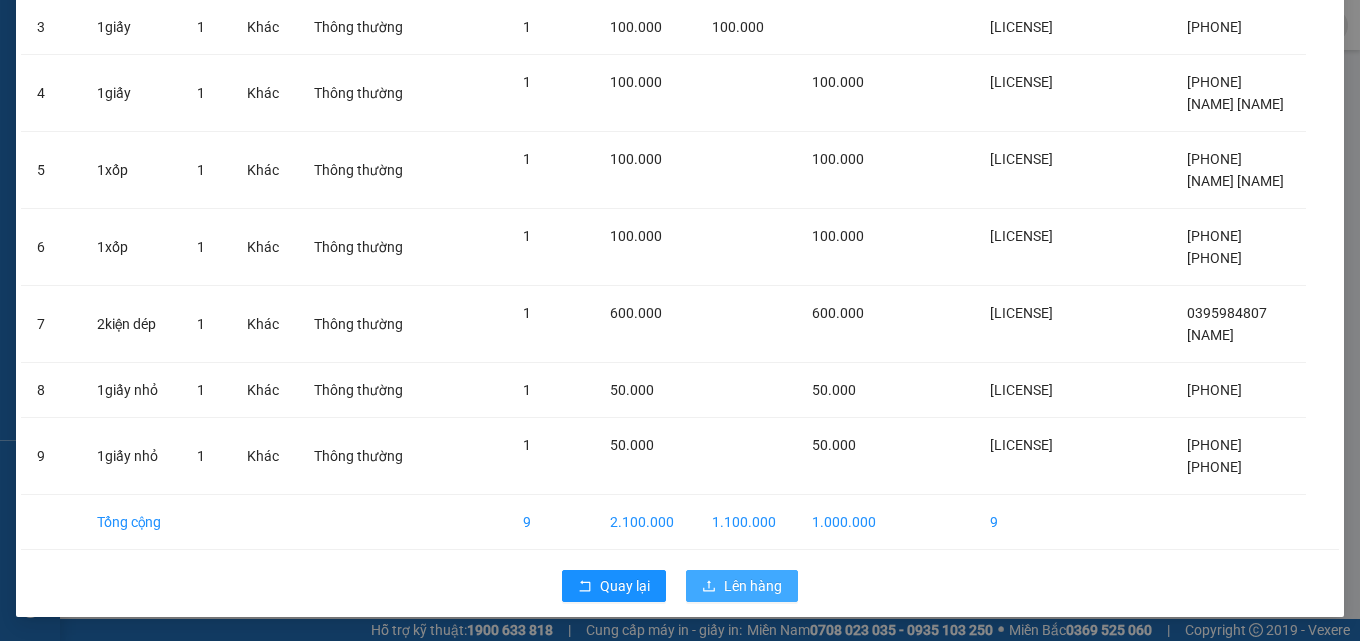 click 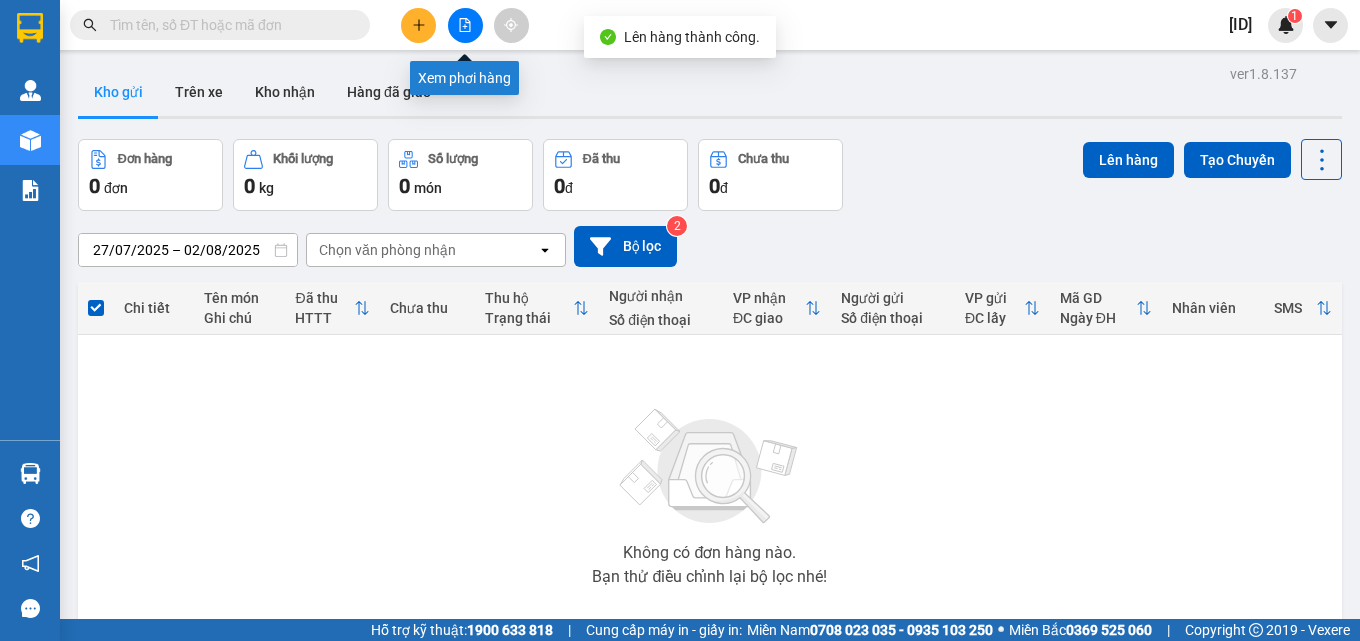 click 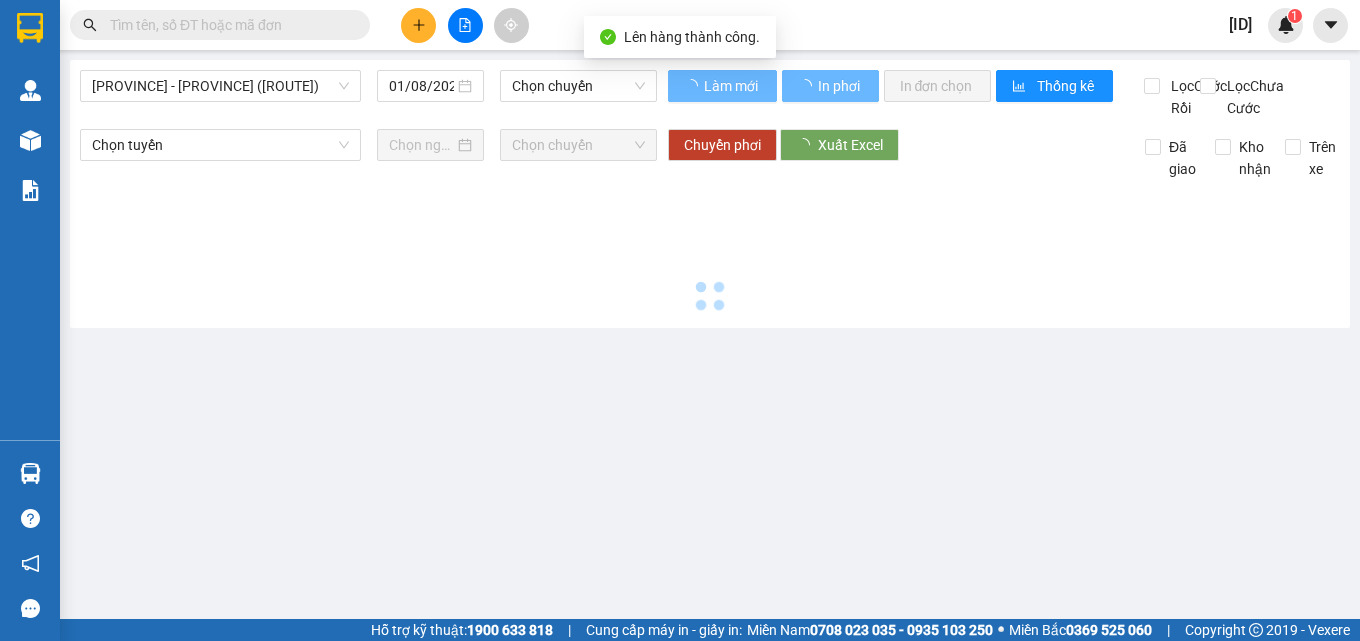 type on "02/08/2025" 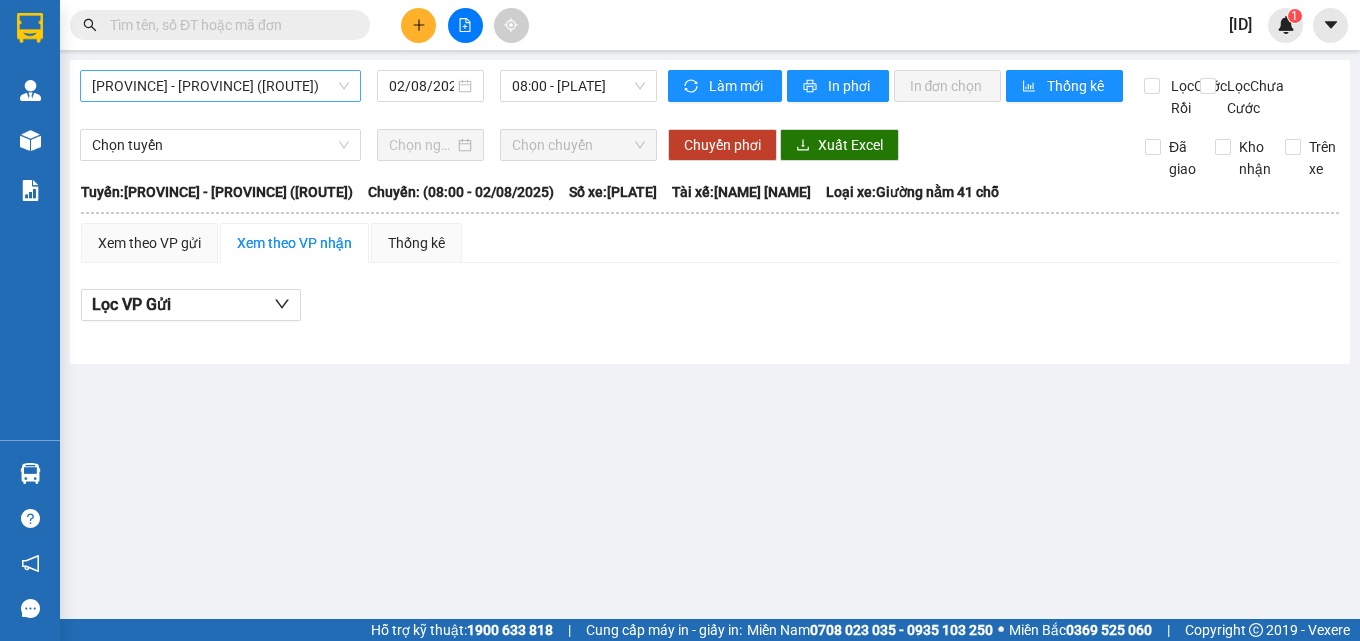 click on "Nghệ An - Bình Dương (QL14)" at bounding box center [220, 86] 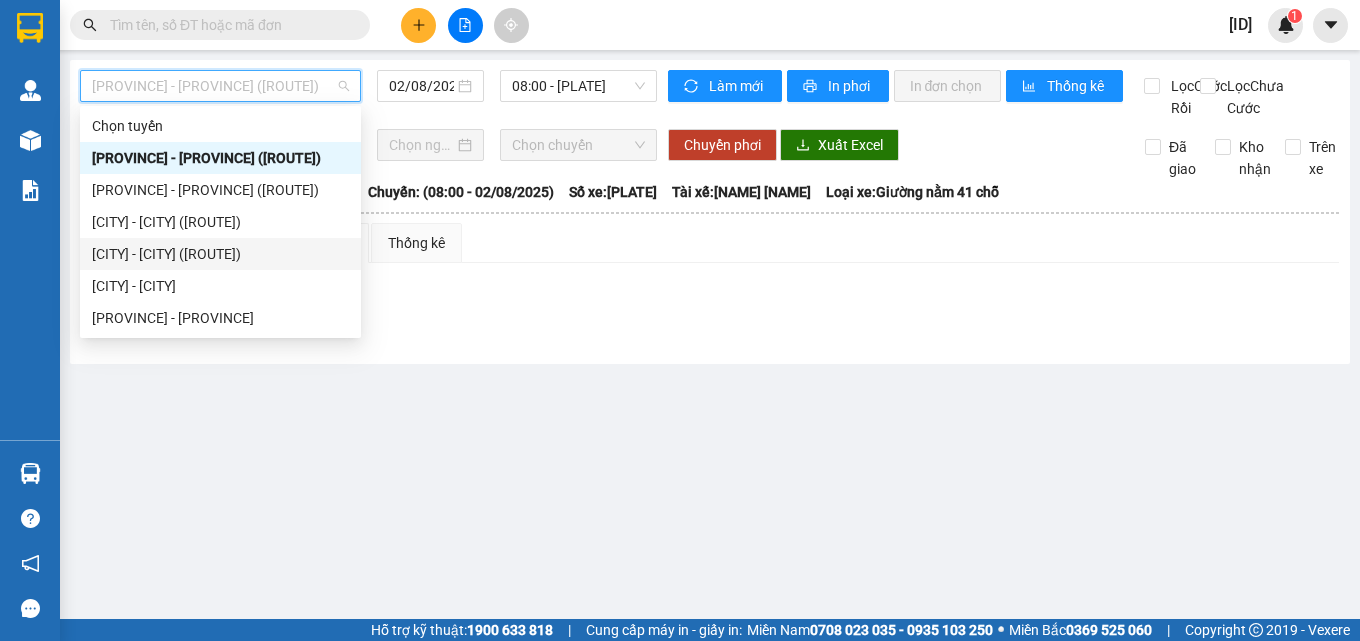 click on "Sài Gòn - Nghệ An (QL 1A)" at bounding box center (220, 254) 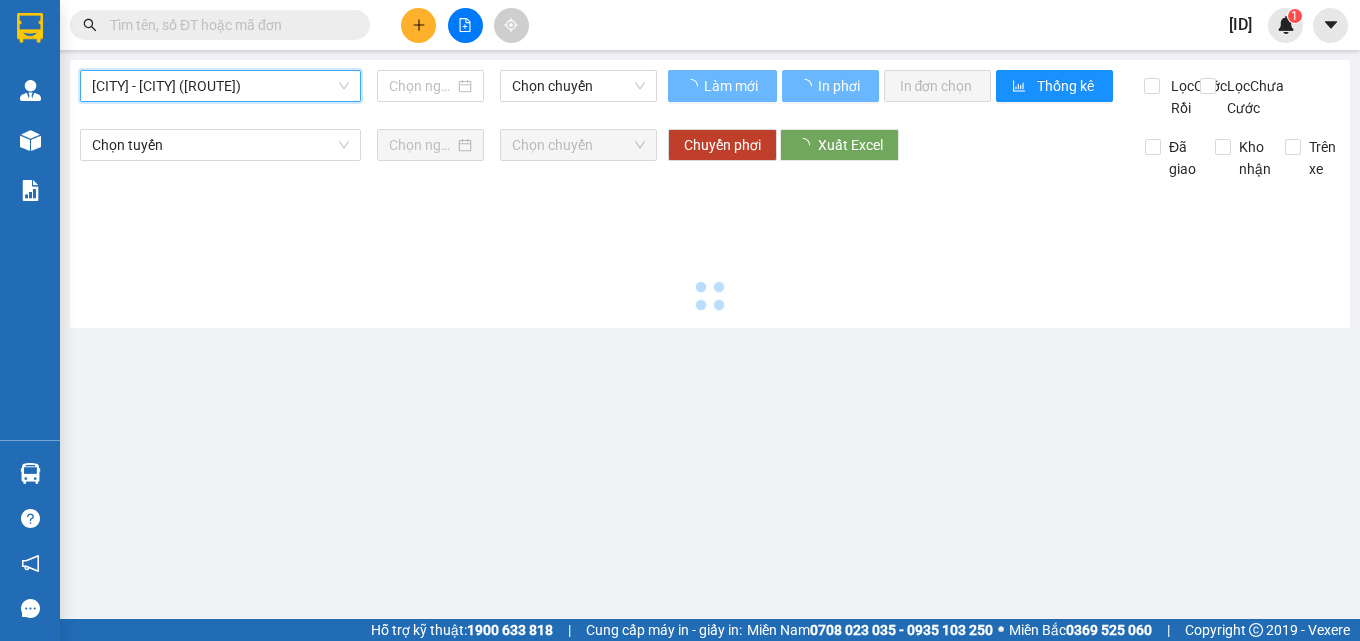 type on "02/08/2025" 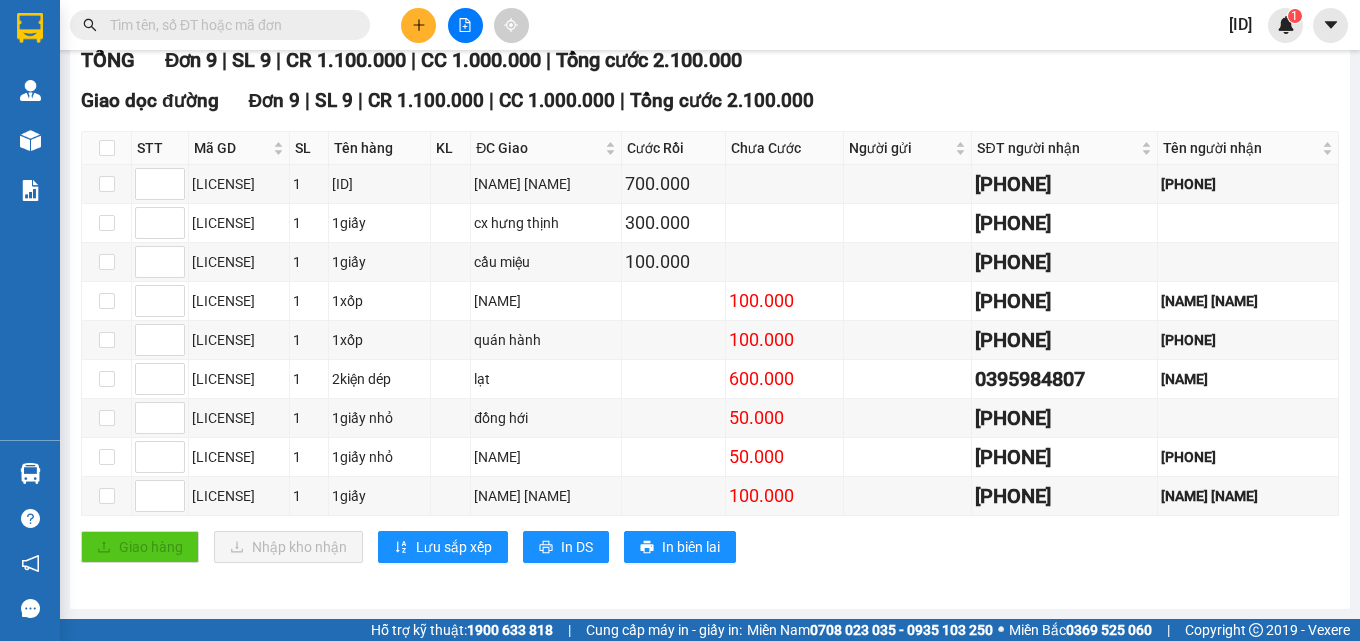 scroll, scrollTop: 309, scrollLeft: 0, axis: vertical 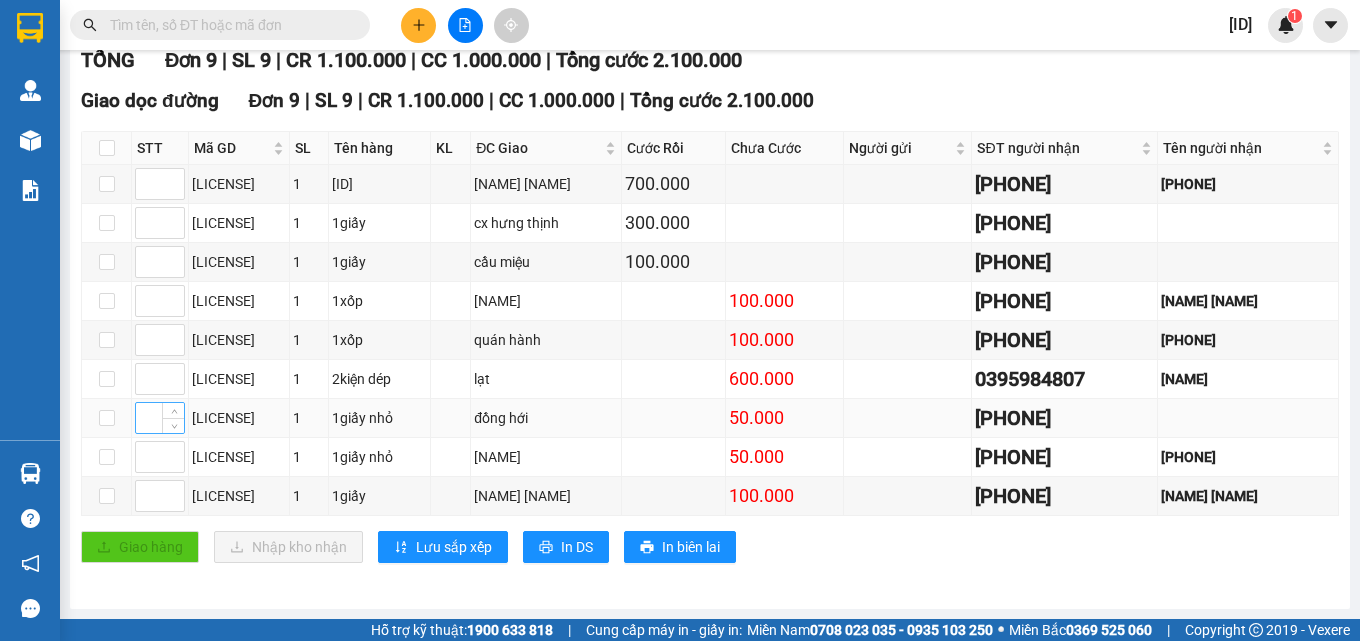 click at bounding box center (160, 418) 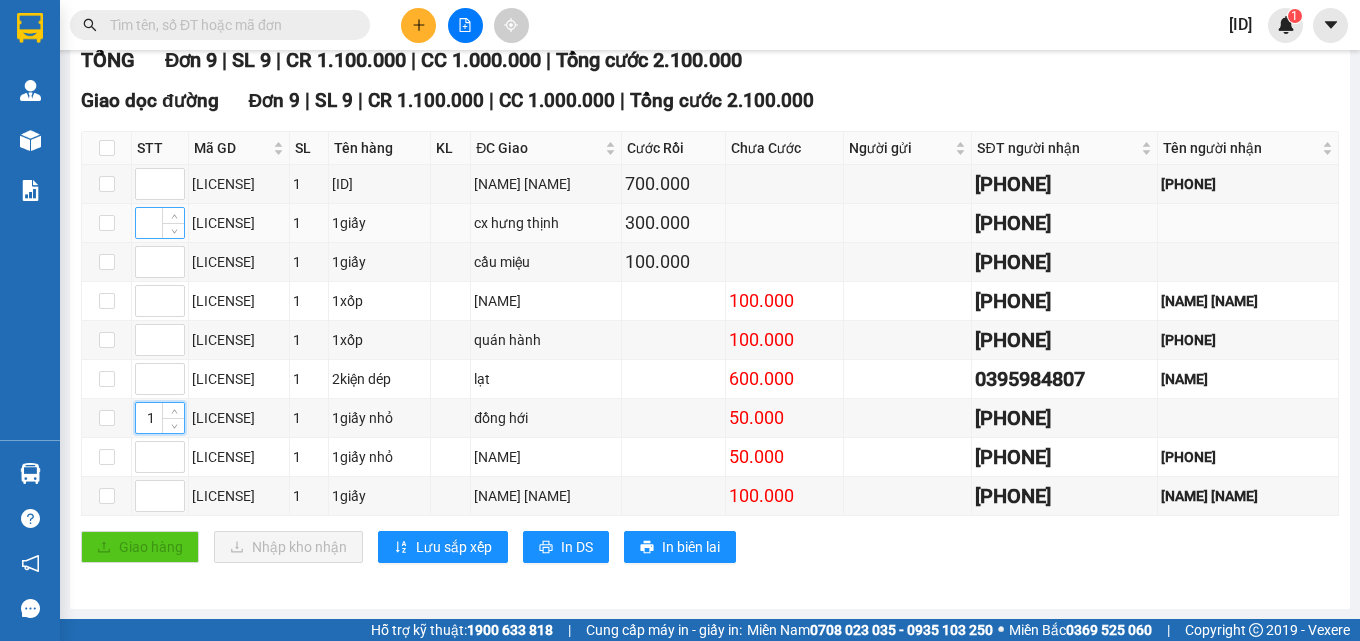 type on "1" 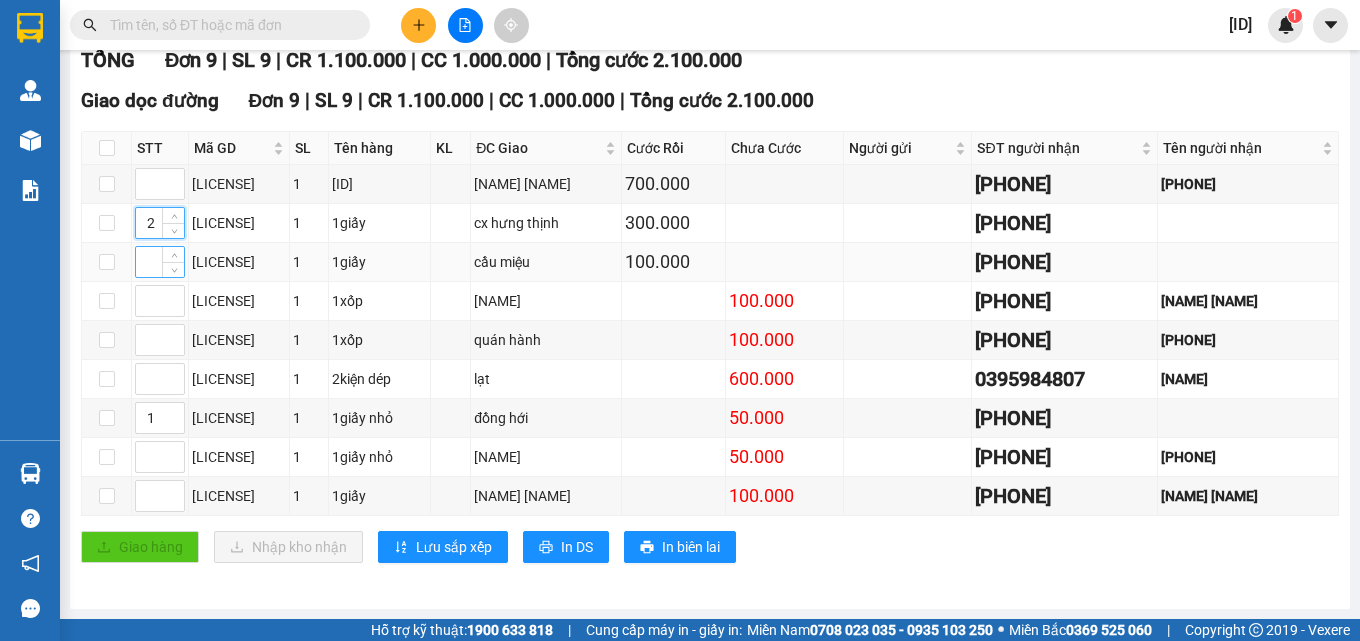 type on "2" 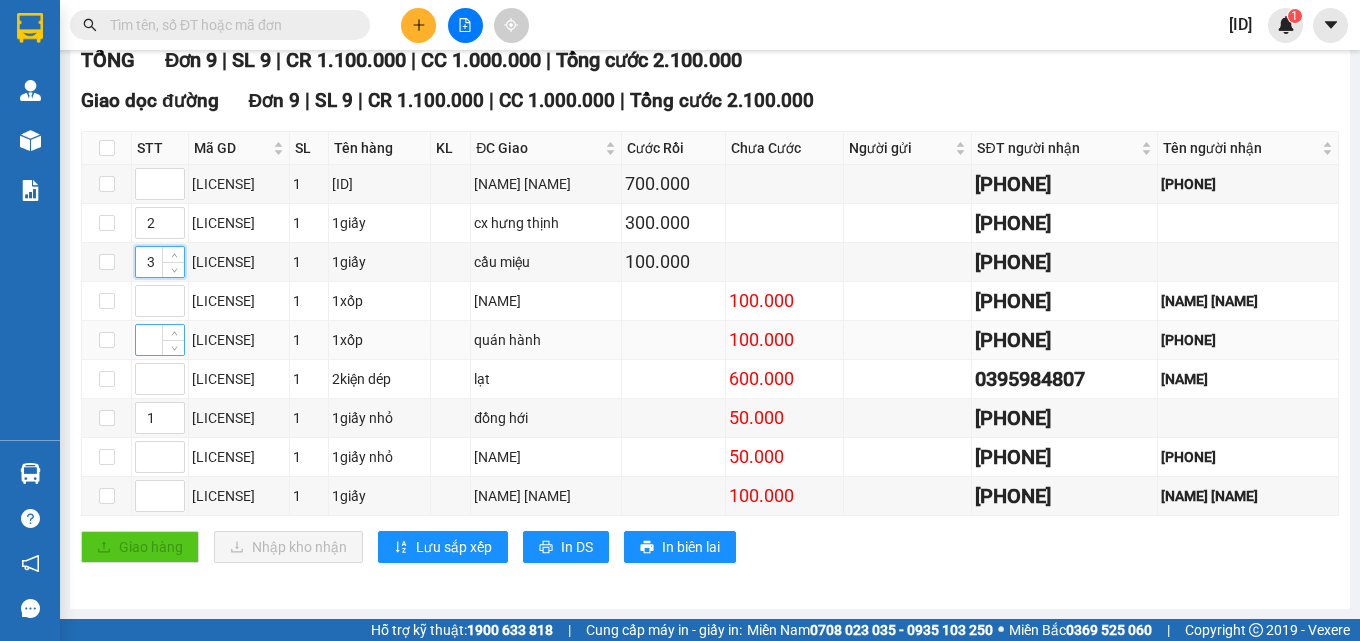 type on "3" 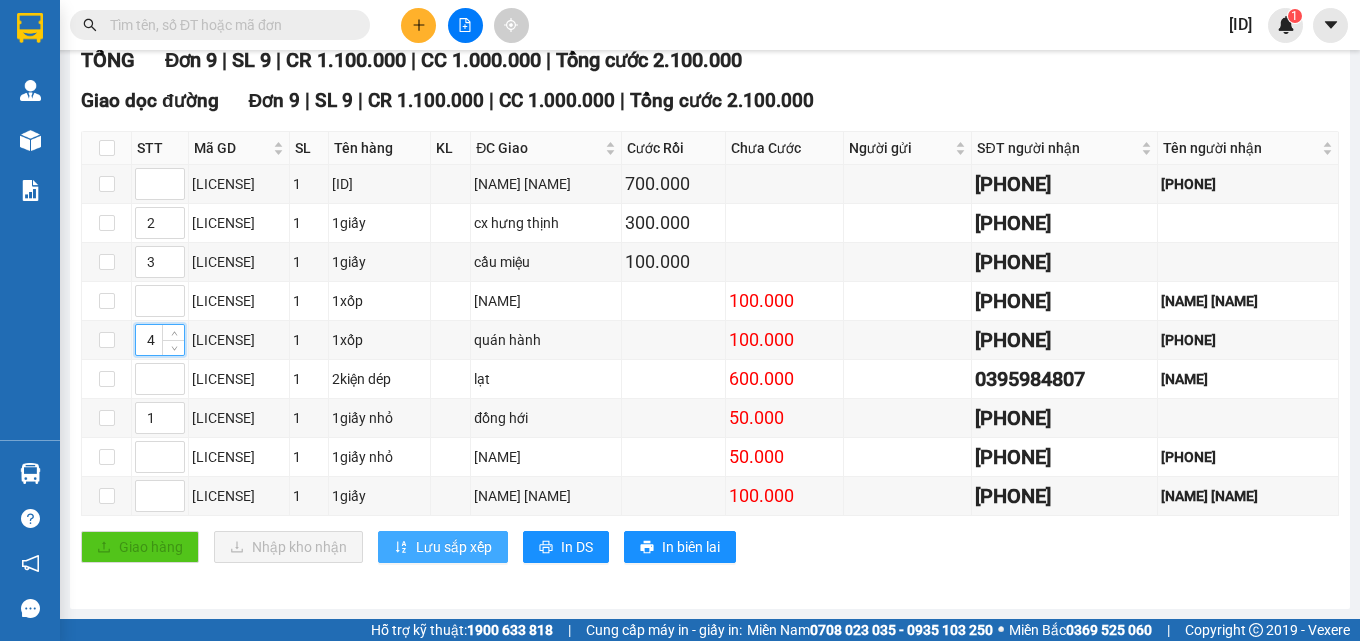type on "4" 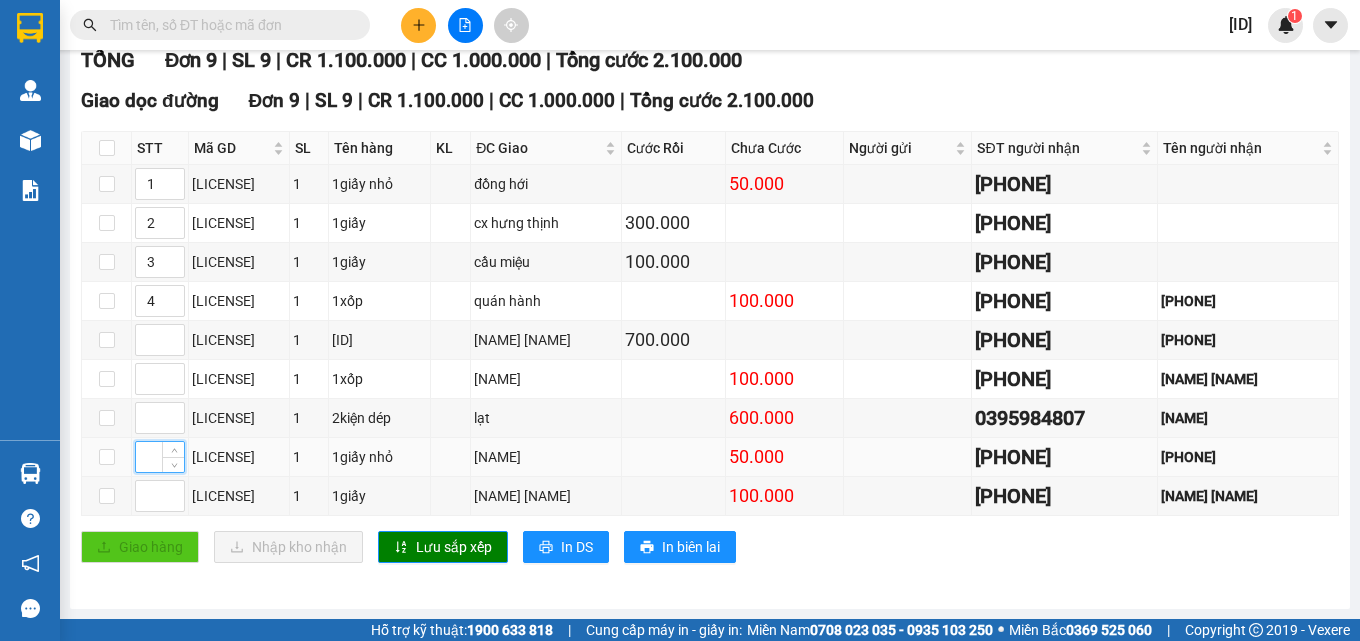 click at bounding box center [160, 457] 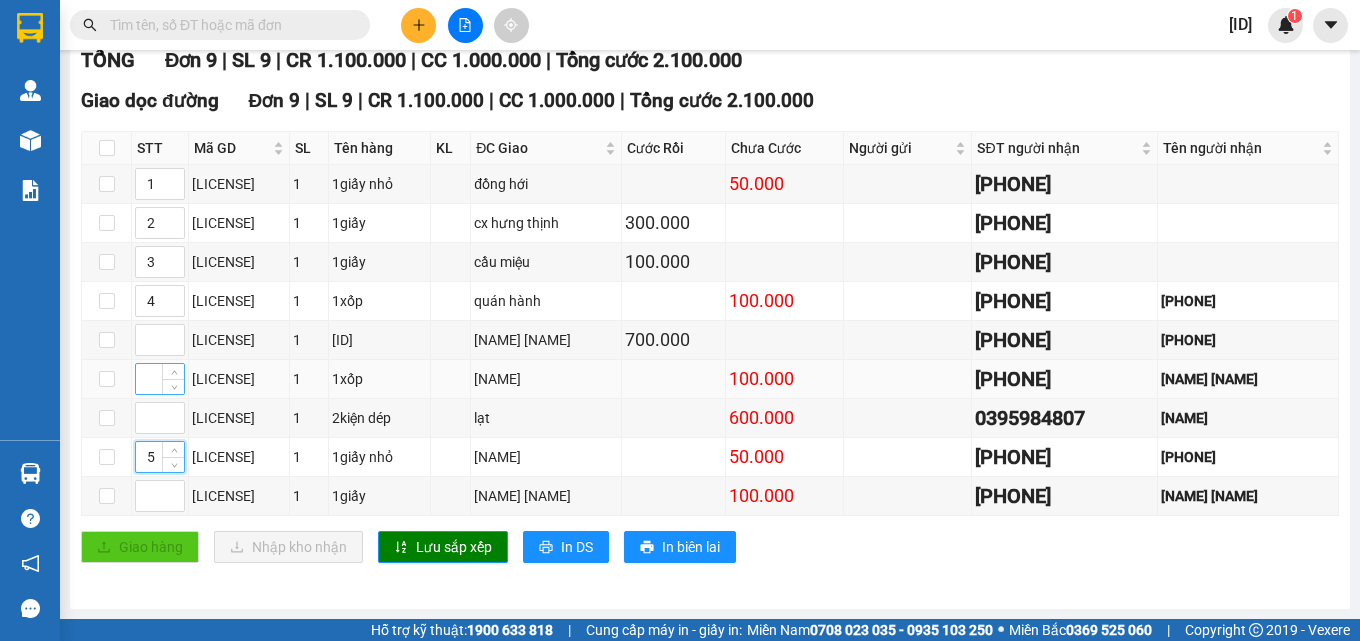 type on "5" 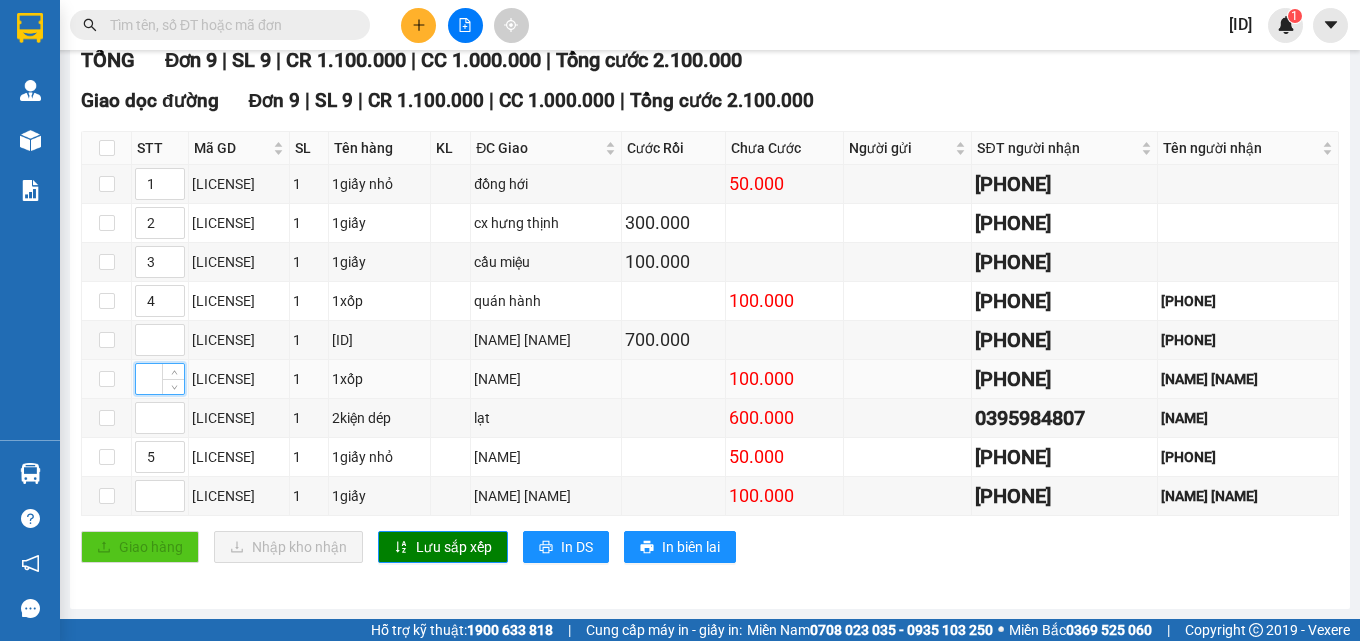 click at bounding box center (160, 379) 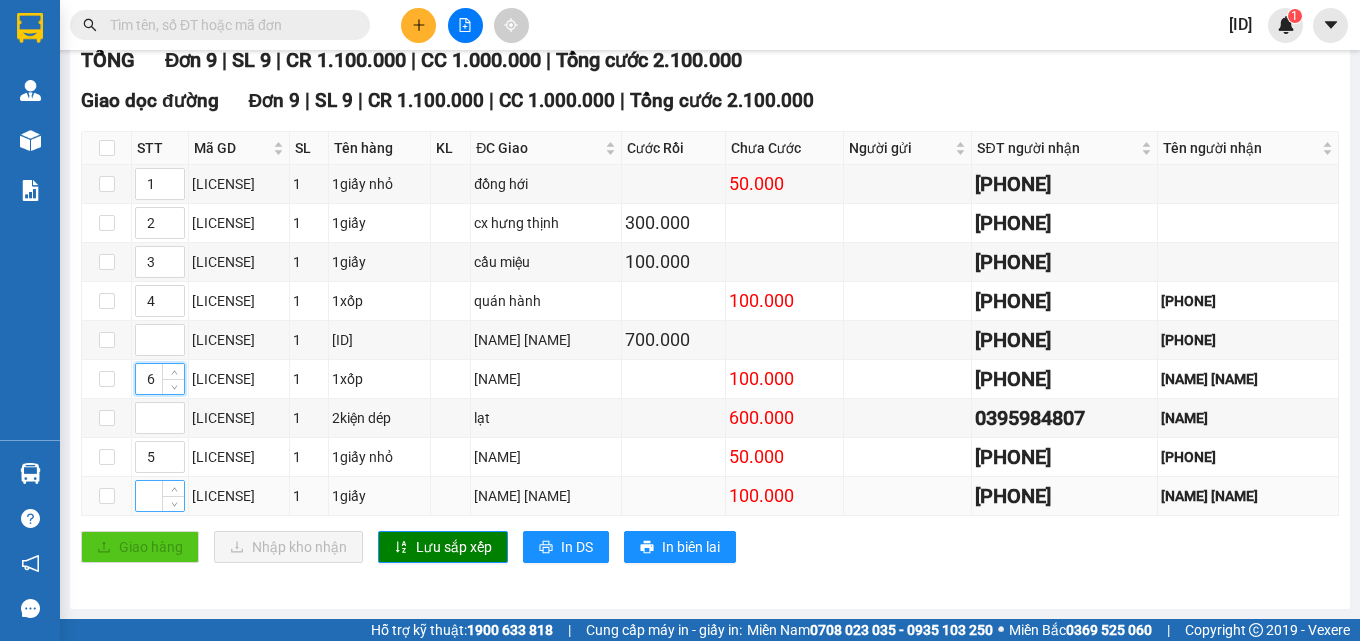 type on "6" 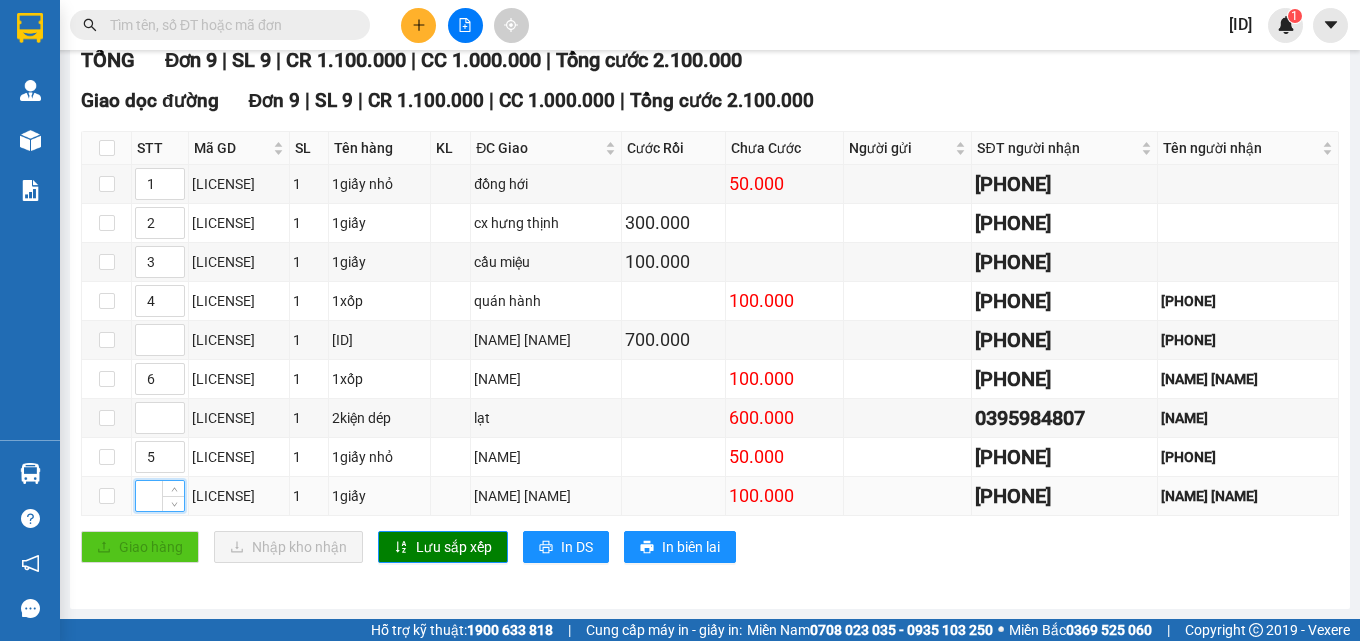 click at bounding box center [160, 496] 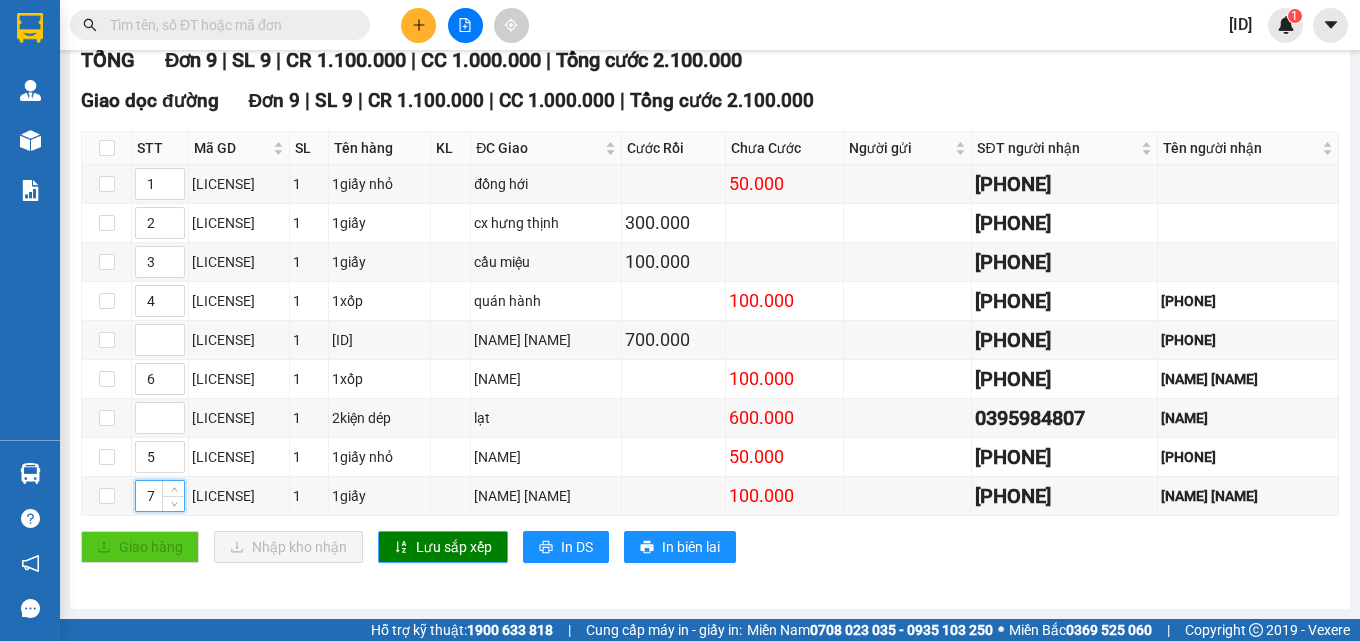 type on "7" 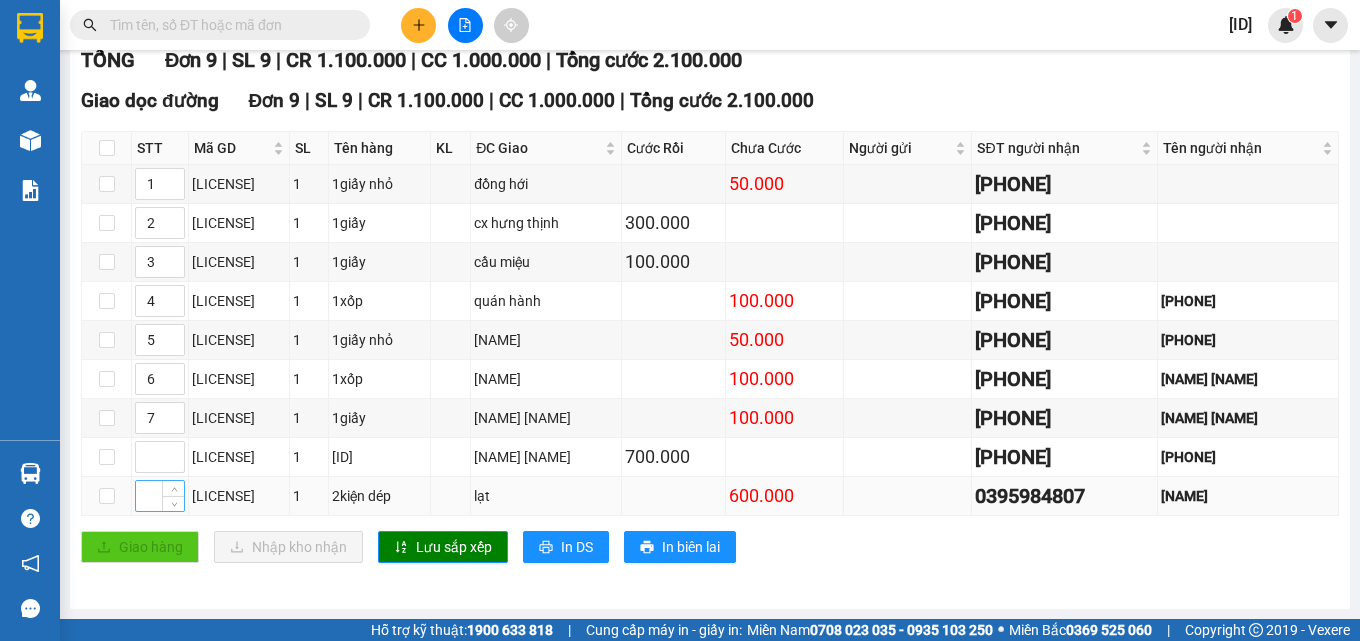 click at bounding box center (160, 496) 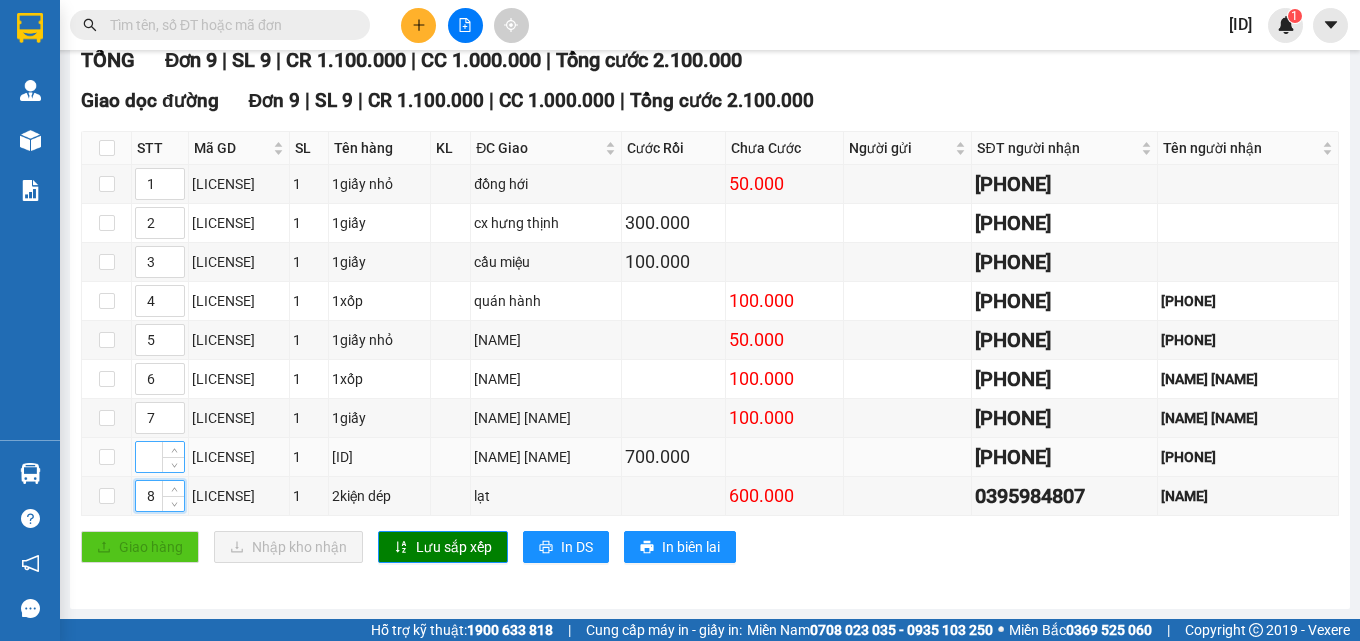 type on "8" 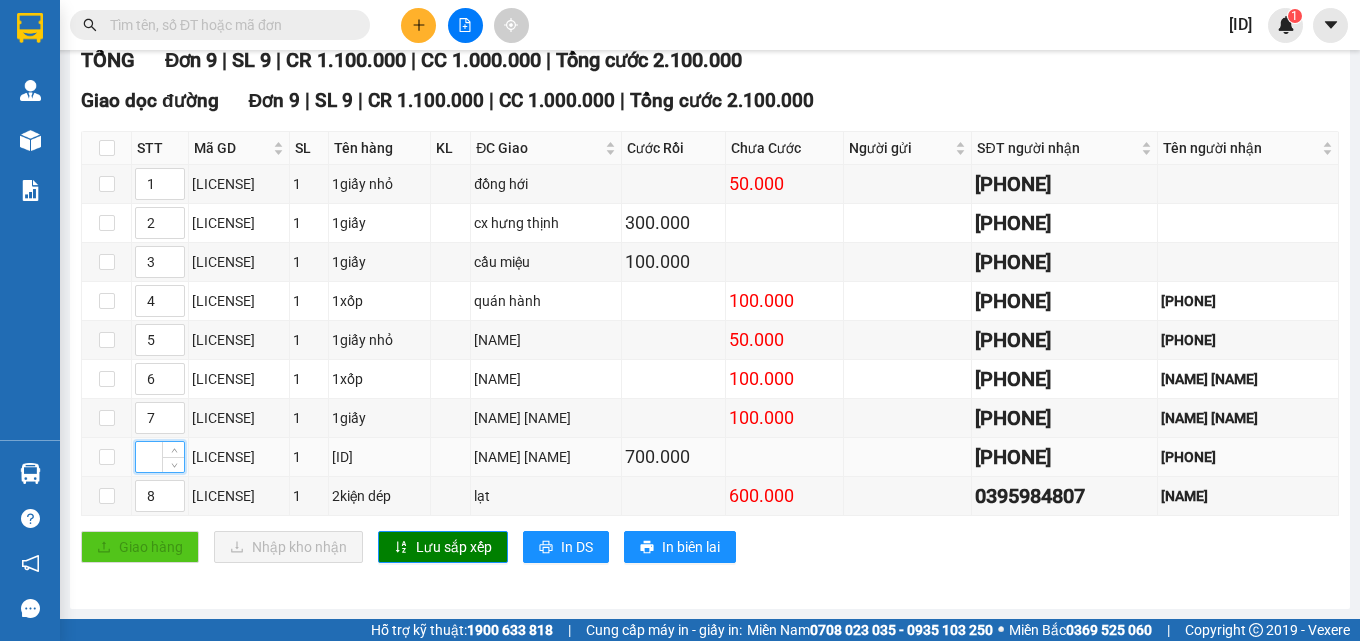 click at bounding box center (160, 457) 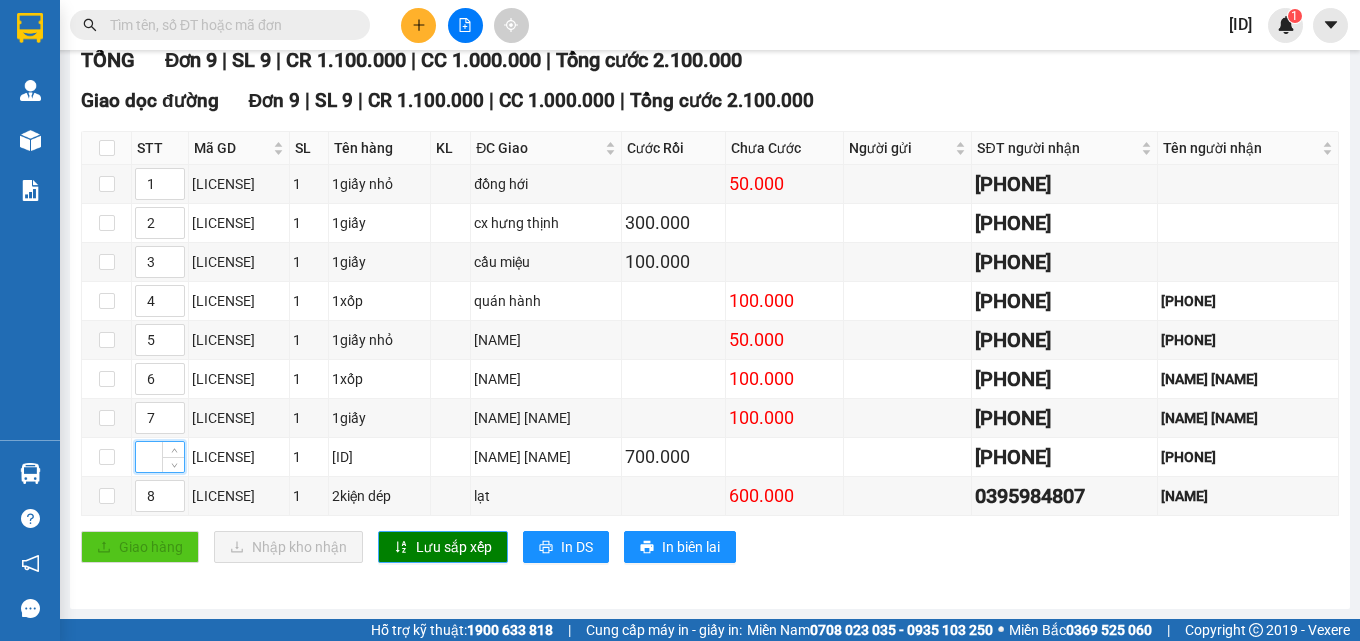 click on "Lưu sắp xếp" at bounding box center (454, 547) 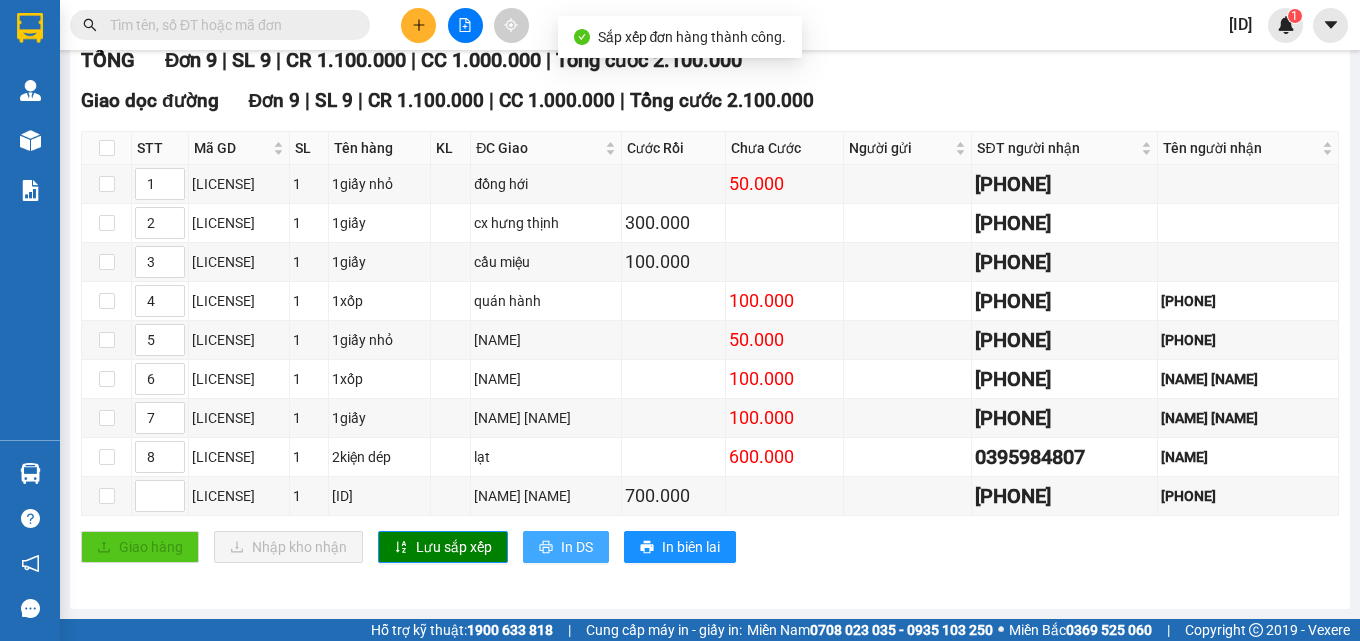 click 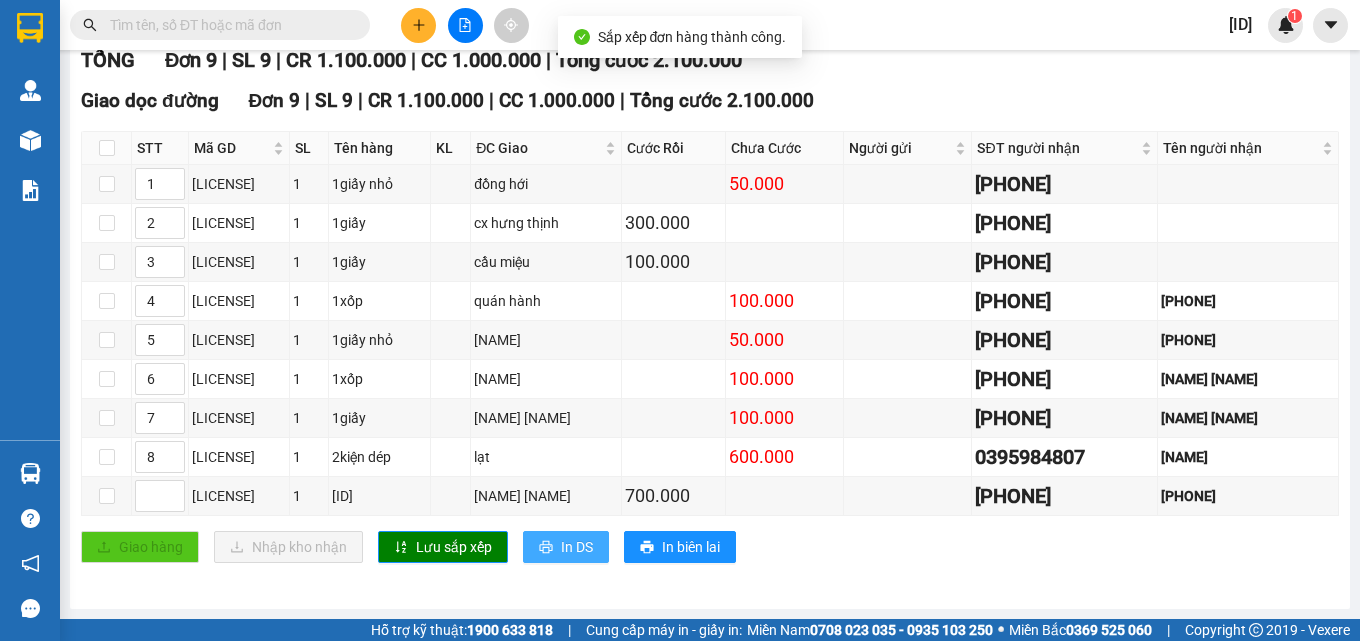 scroll, scrollTop: 0, scrollLeft: 0, axis: both 